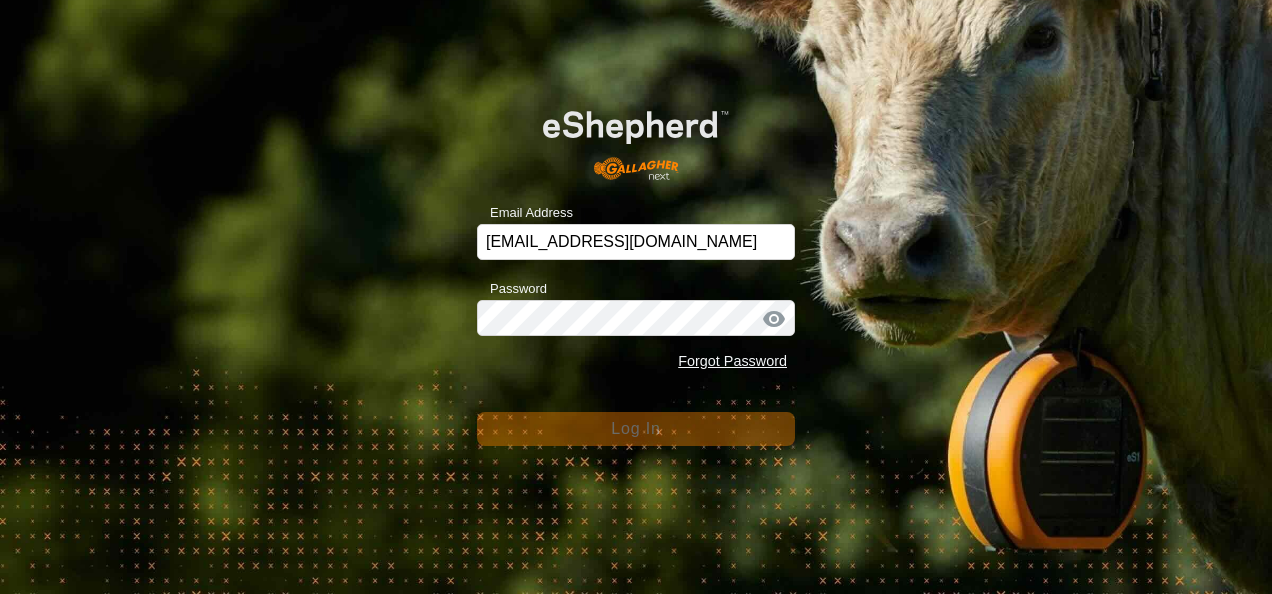 scroll, scrollTop: 0, scrollLeft: 0, axis: both 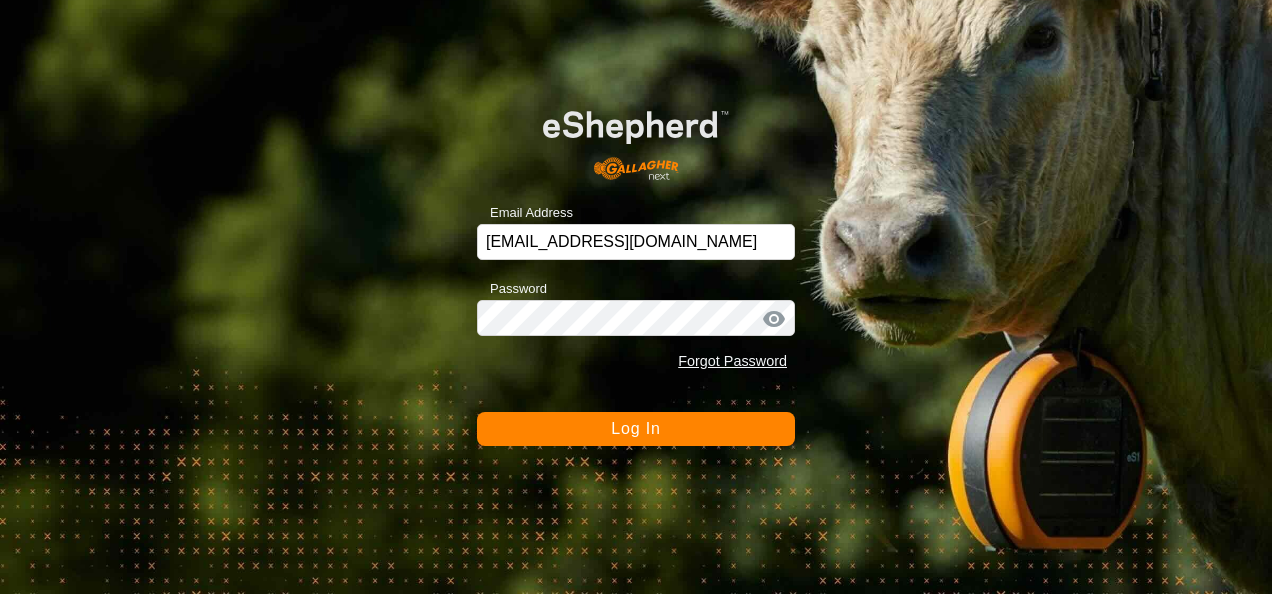 click on "Log In" 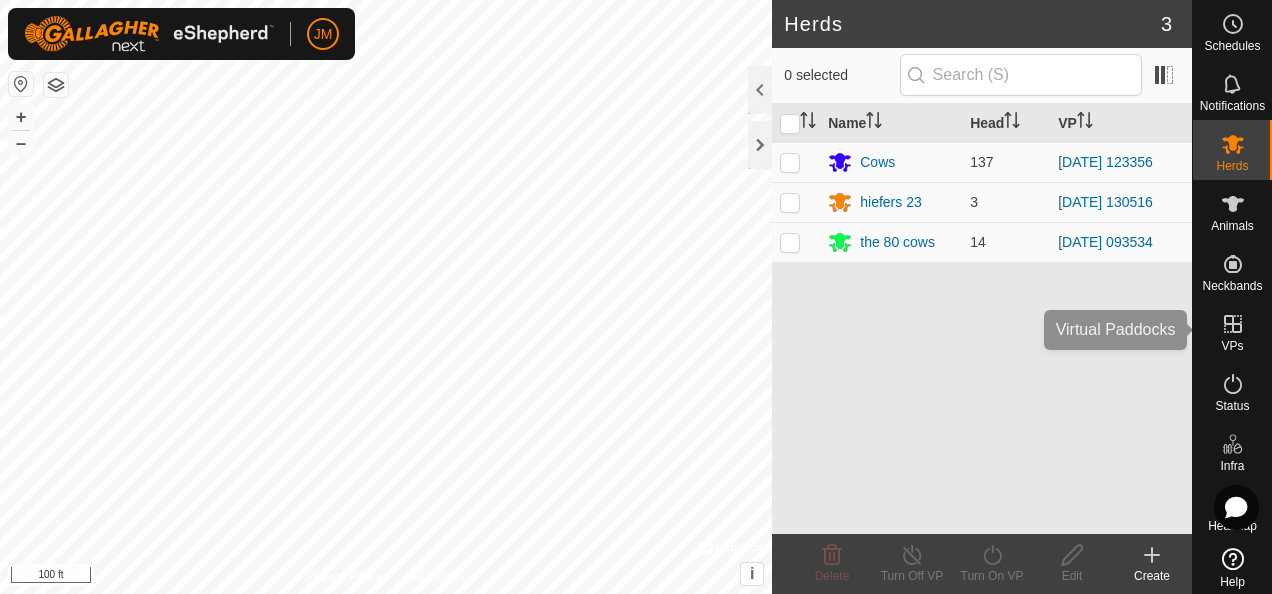 click 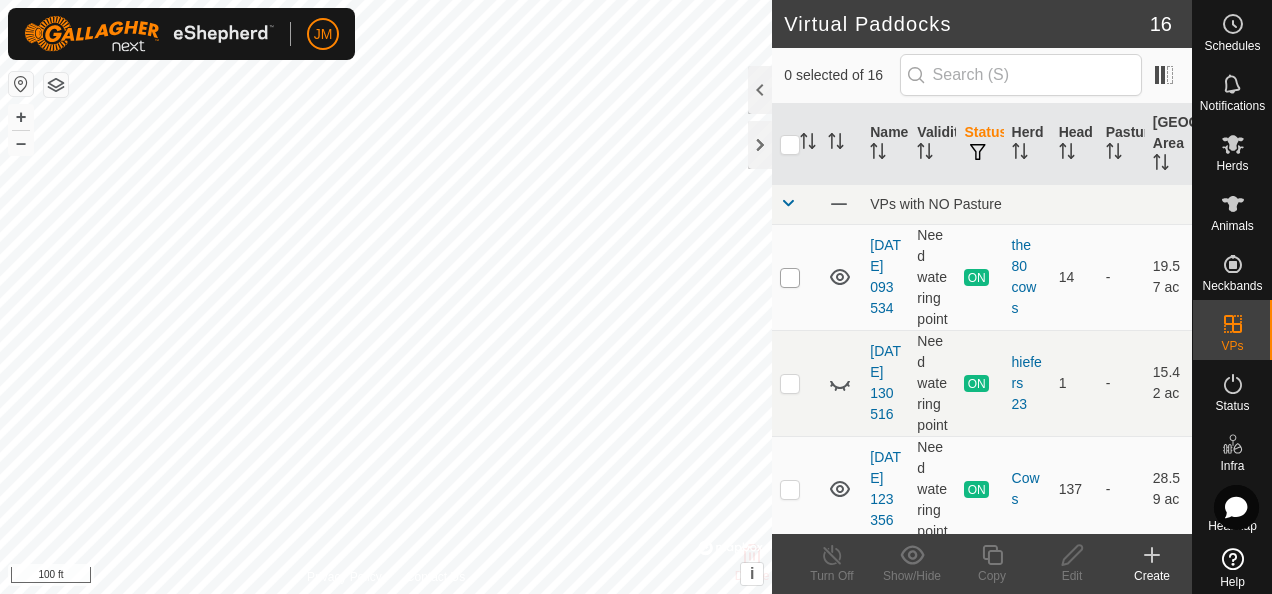 checkbox on "true" 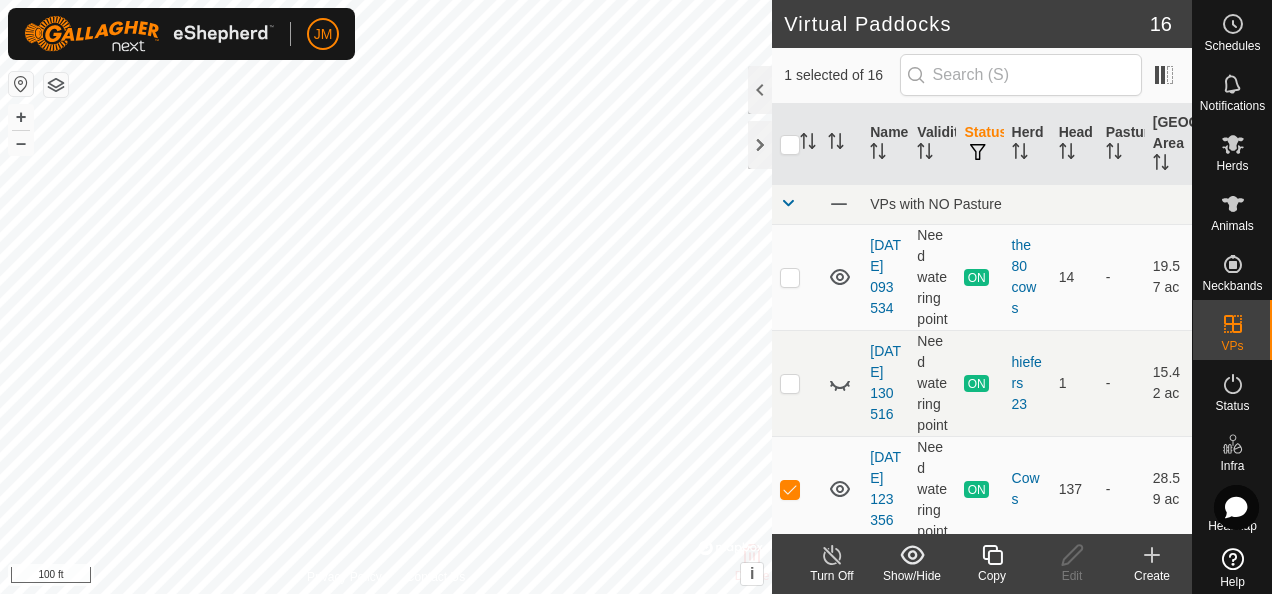 click 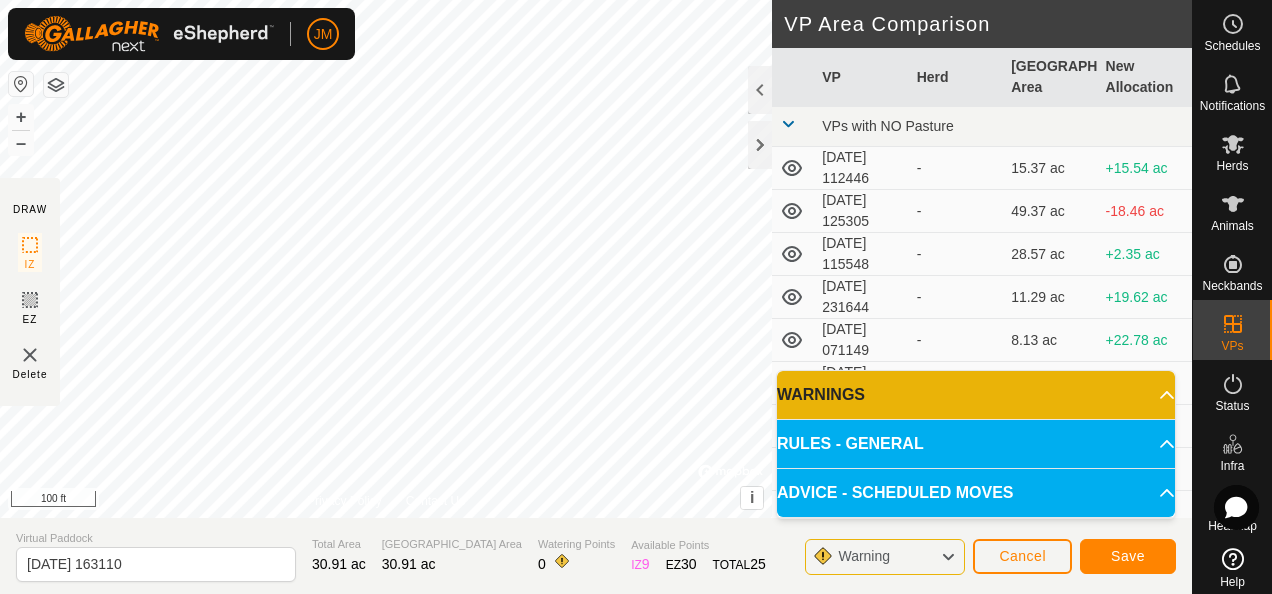 click on "JM Schedules Notifications Herds Animals Neckbands VPs Status Infra Heatmap Help DRAW IZ EZ Delete Privacy Policy Contact Us IZ interior angle must be larger than 80°  (Current: 53.8°) . + – ⇧ i ©  Mapbox , ©  OpenStreetMap ,  Improve this map 100 ft VP Area Comparison     VP   Herd   Grazing Area   New Allocation  VPs with NO Pasture  [DATE] 112446  -  15.37 ac  +15.54 ac  [DATE] 125305  -  49.37 ac  -18.46 ac  [DATE] 115548  -  28.57 ac  +2.35 ac  [DATE] 231644  -  11.29 ac  +19.62 ac  [DATE] 071149  -  8.13 ac  +22.78 ac  [DATE] 125949  -  21.45 ac  +9.46 ac  [DATE] 215330  -  23.5 ac  +7.41 ac  [DATE] 185116  -  9.83 ac  +21.08 ac  [DATE] 093534   the 80 cows   19.57 ac  +11.34 ac  [DATE] 130516   hiefers 23   15.42 ac  +15.49 ac  [DATE] 094421  -  21.42 ac  +9.49 ac  [DATE] 214512  -  13.49 ac  +17.42 ac  [DATE] 225057  -  16.98 ac  +13.94 ac  [DATE] 073302  -  18.63 ac  +12.28 ac  [DATE] 194655  -  24.49 ac  +6.42 ac 30.91 ac" at bounding box center [636, 297] 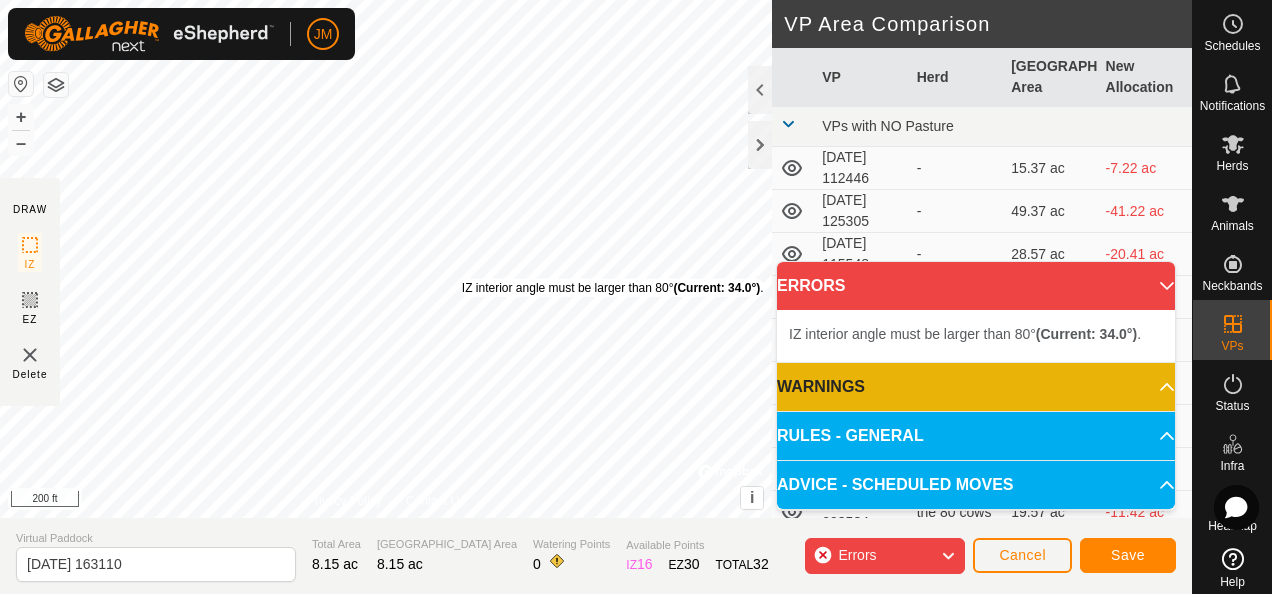 click on "IZ interior angle must be larger than 80°  (Current: 34.0°) ." at bounding box center [613, 288] 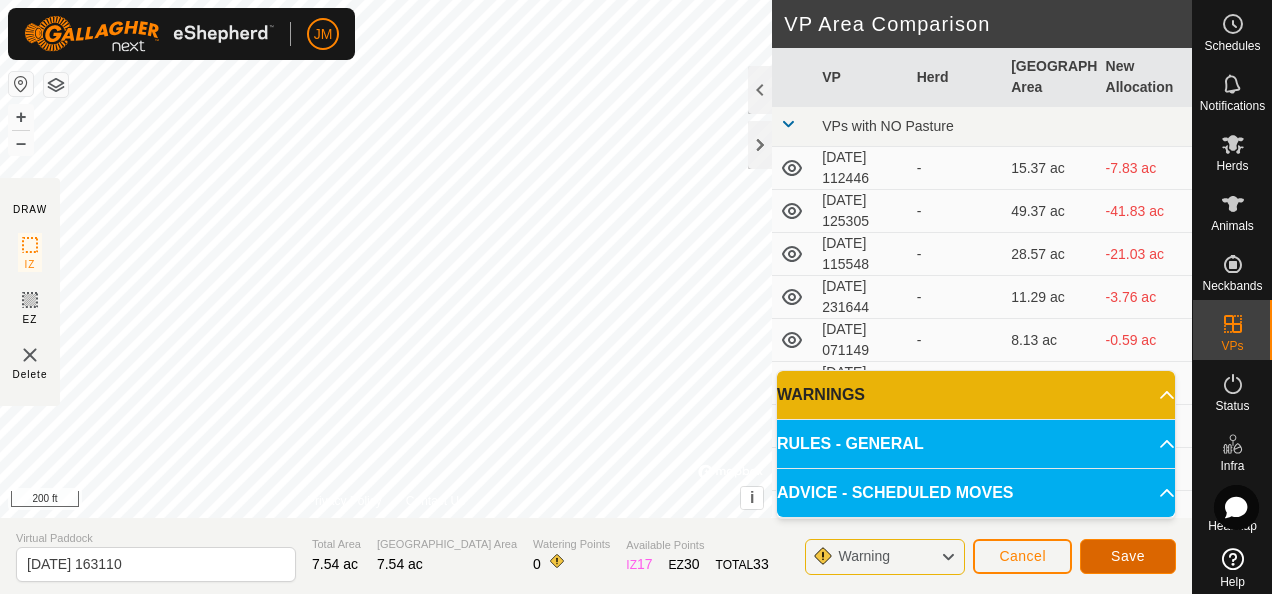 click on "Save" 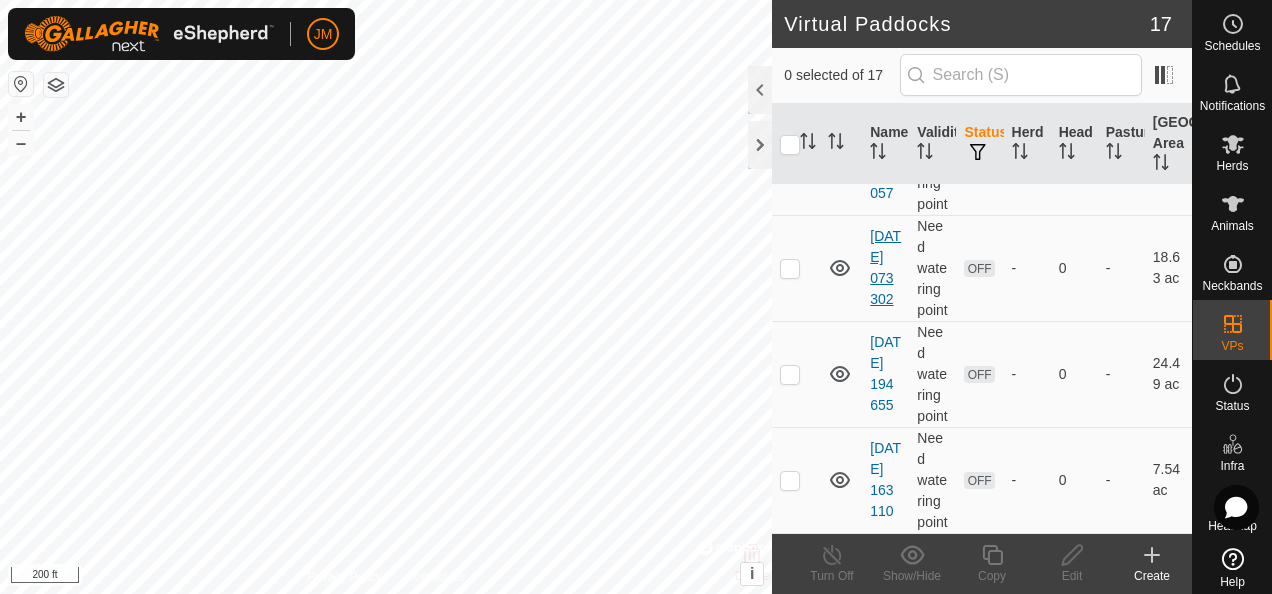scroll, scrollTop: 0, scrollLeft: 0, axis: both 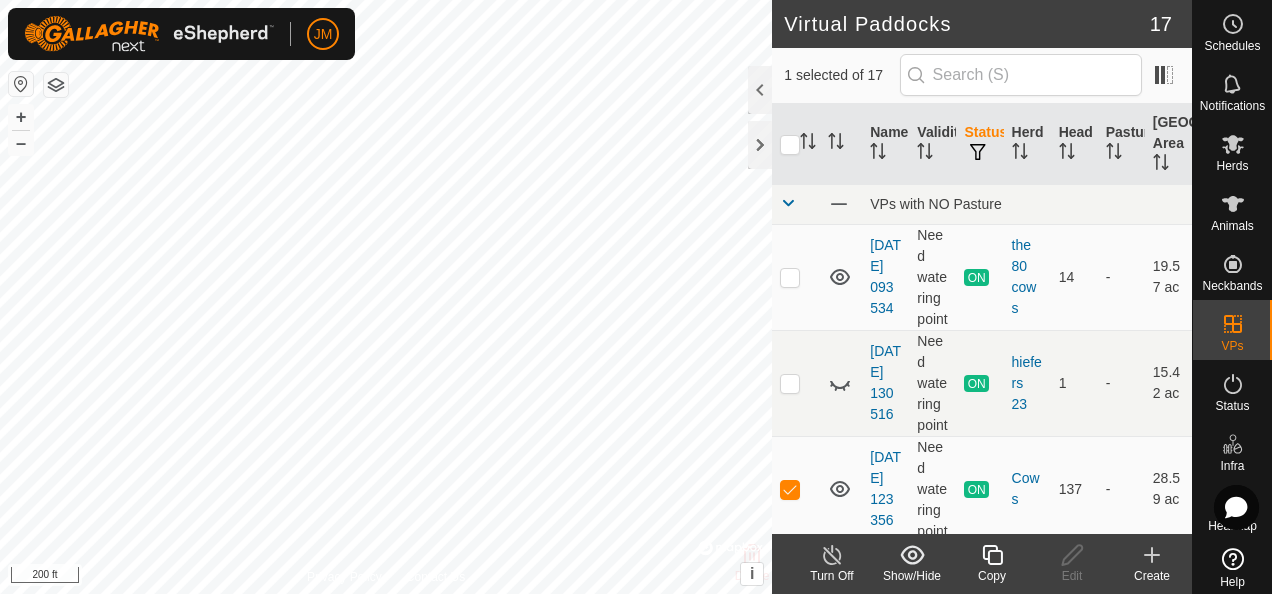 checkbox on "false" 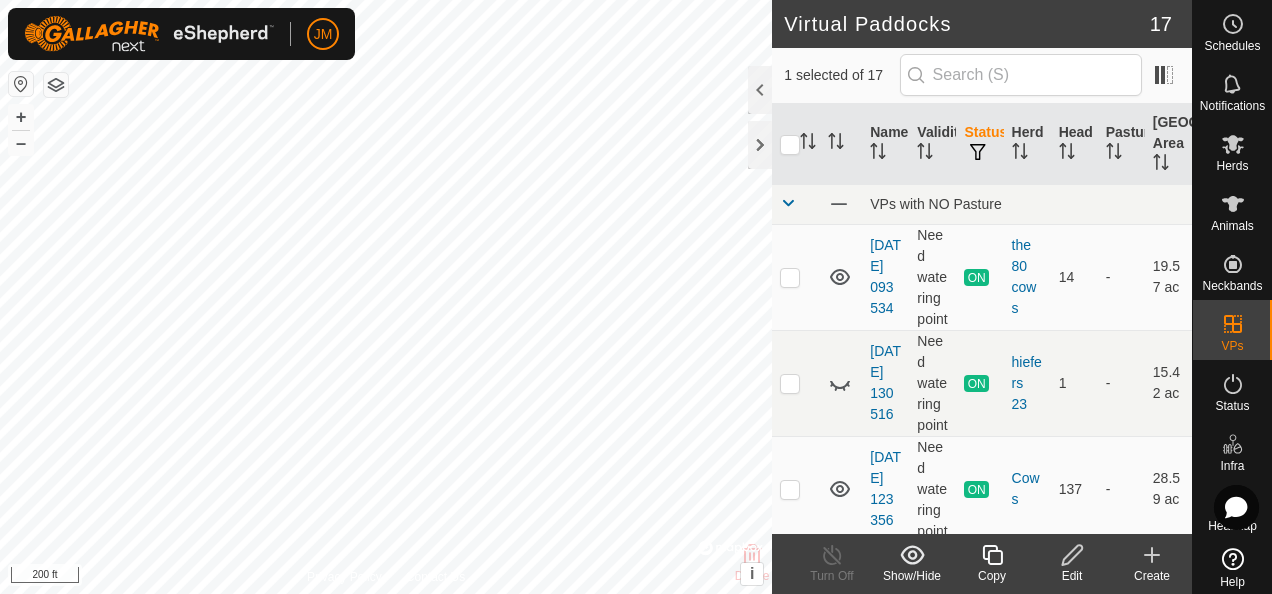 checkbox on "true" 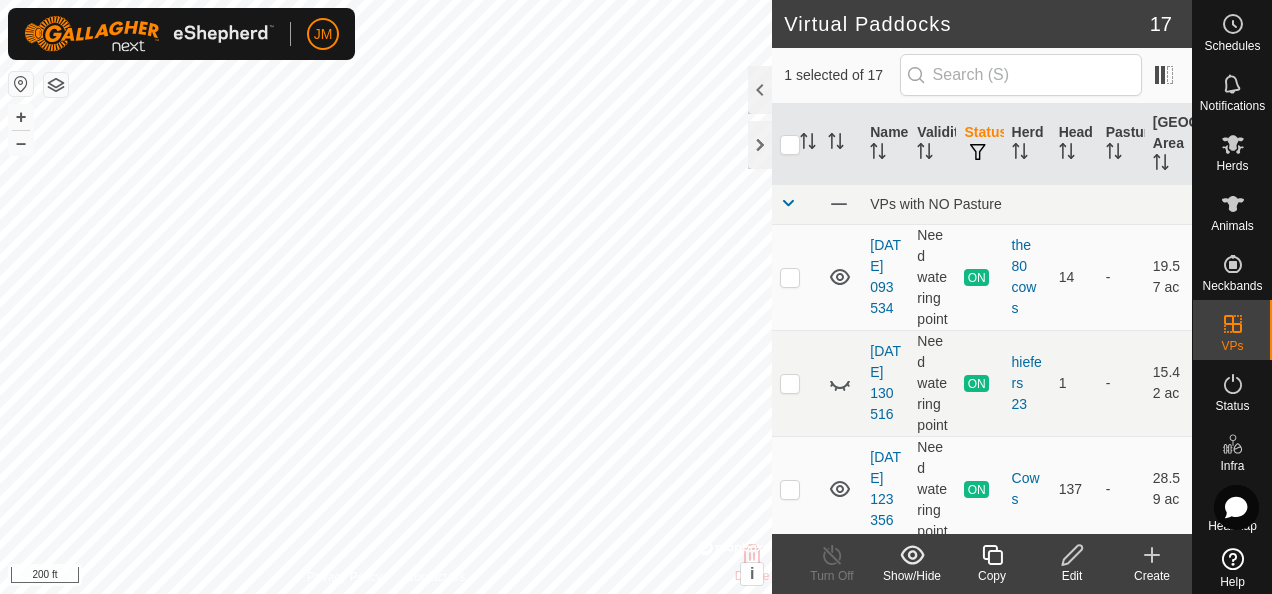 checkbox on "false" 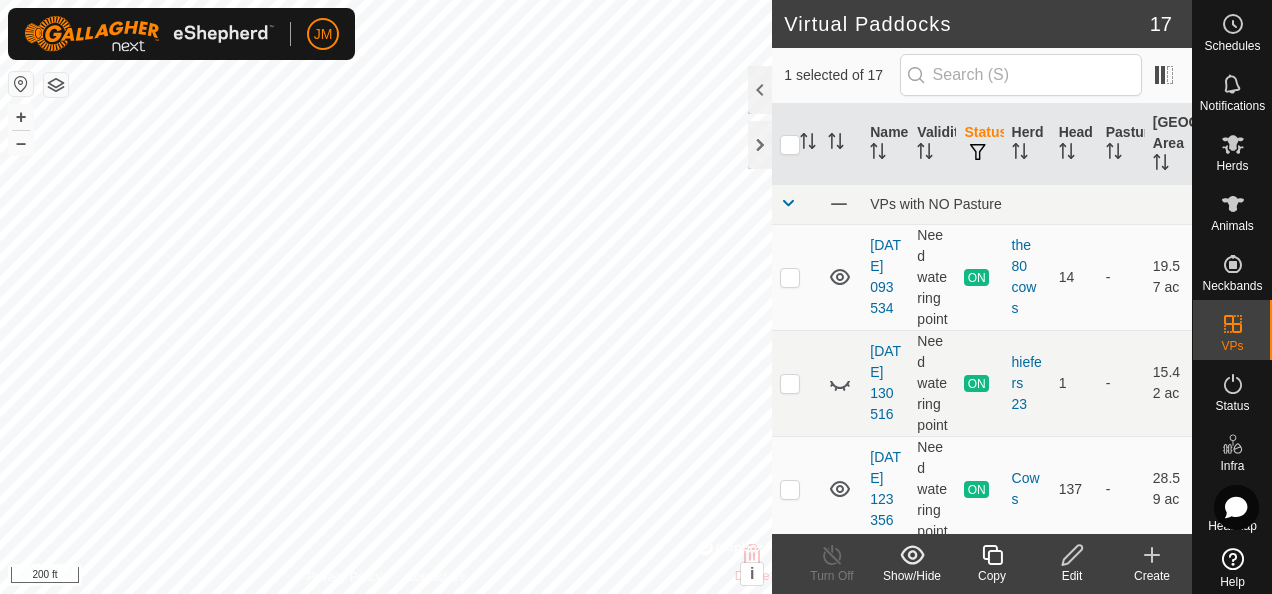 checkbox on "true" 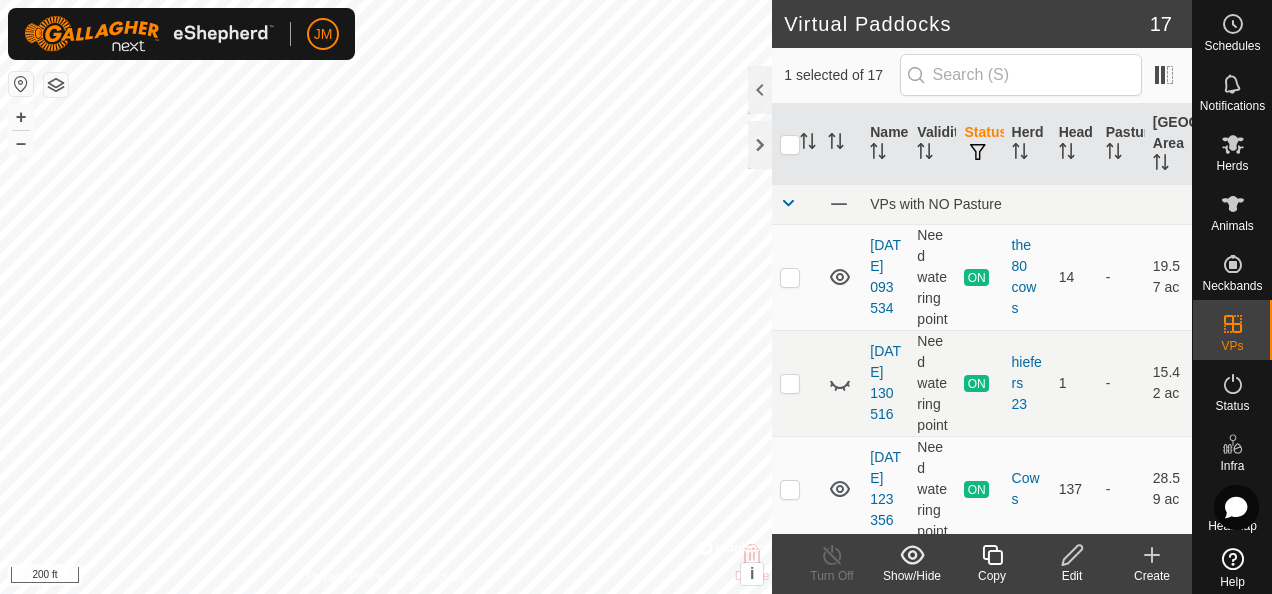 checkbox on "false" 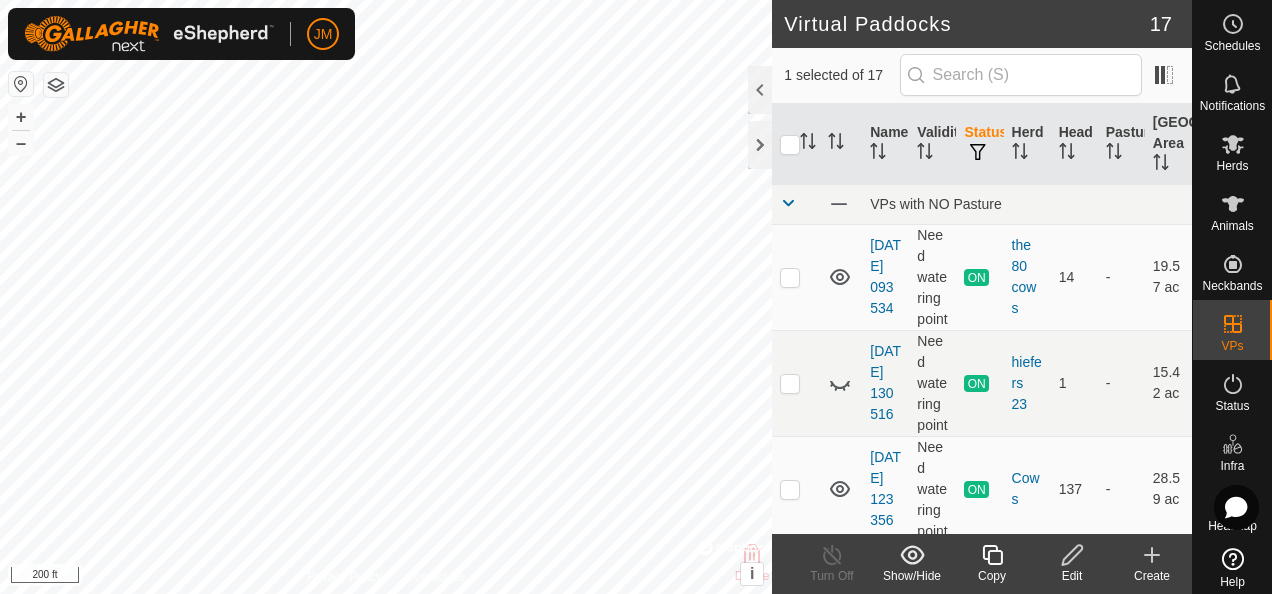 checkbox on "true" 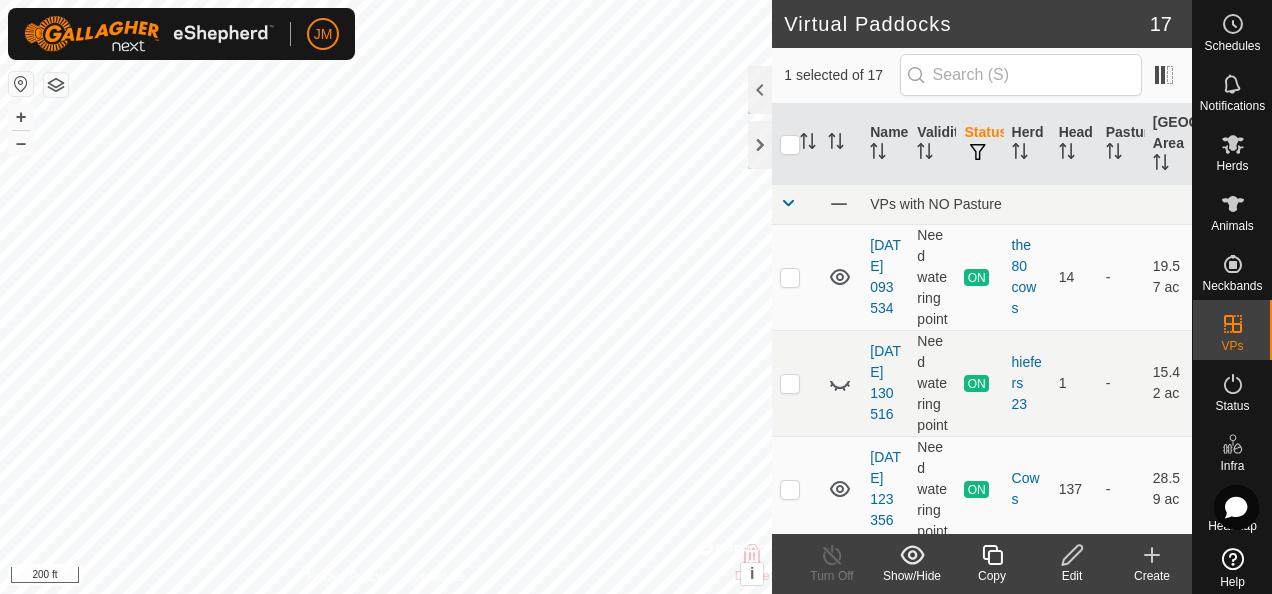 checkbox on "false" 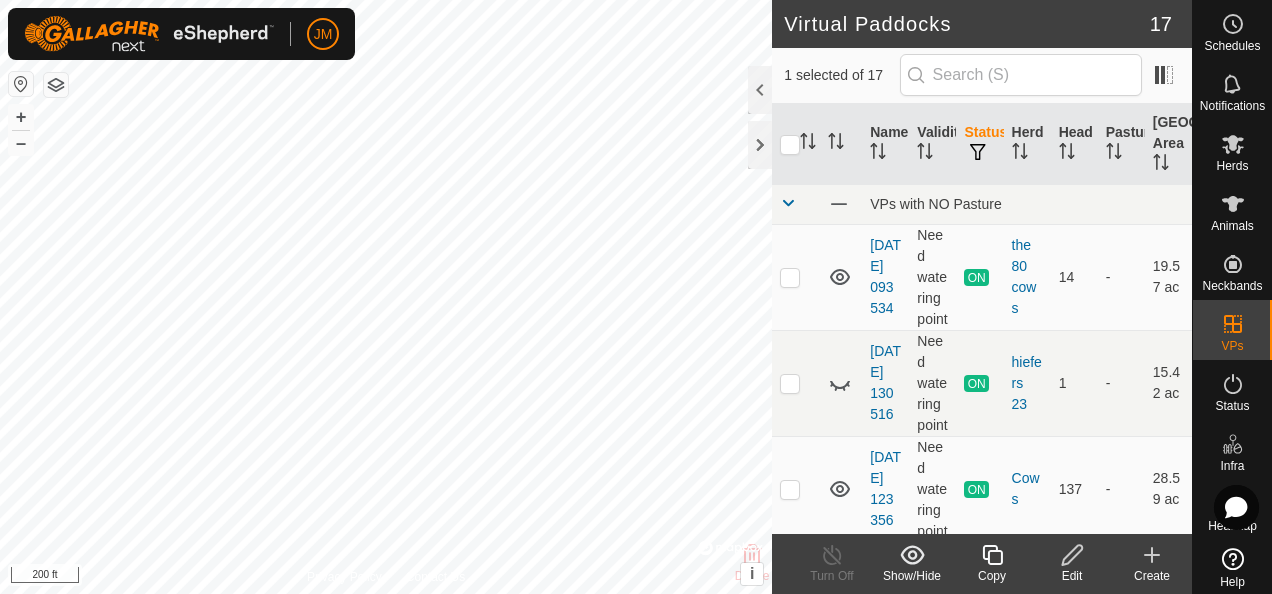 checkbox on "true" 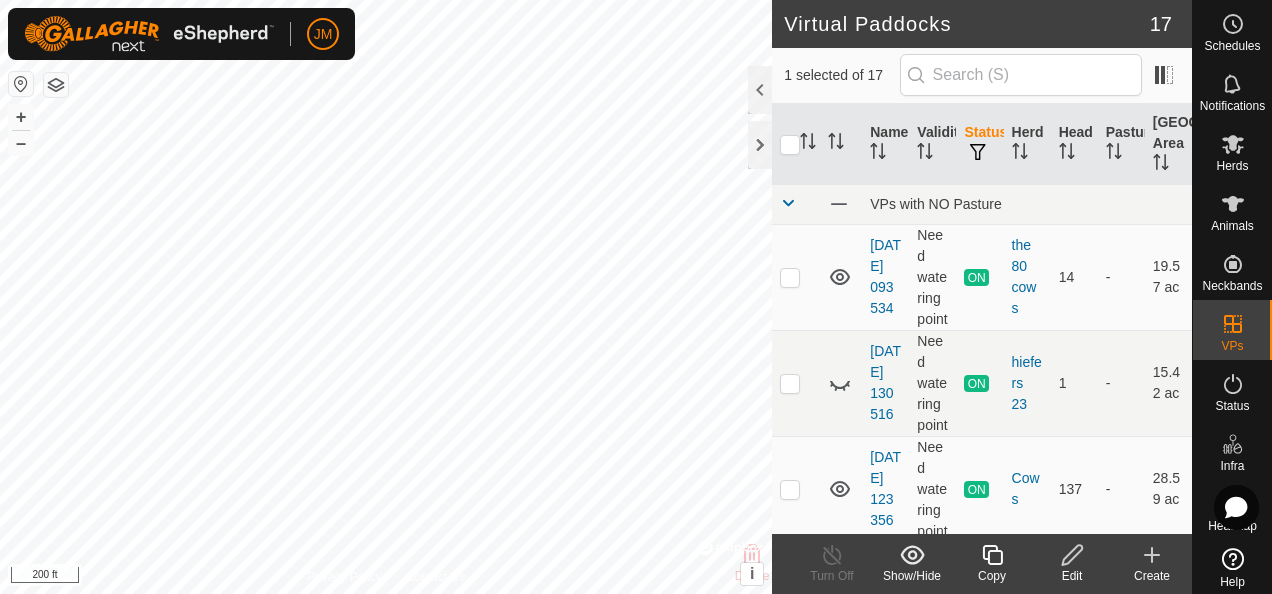 checkbox on "false" 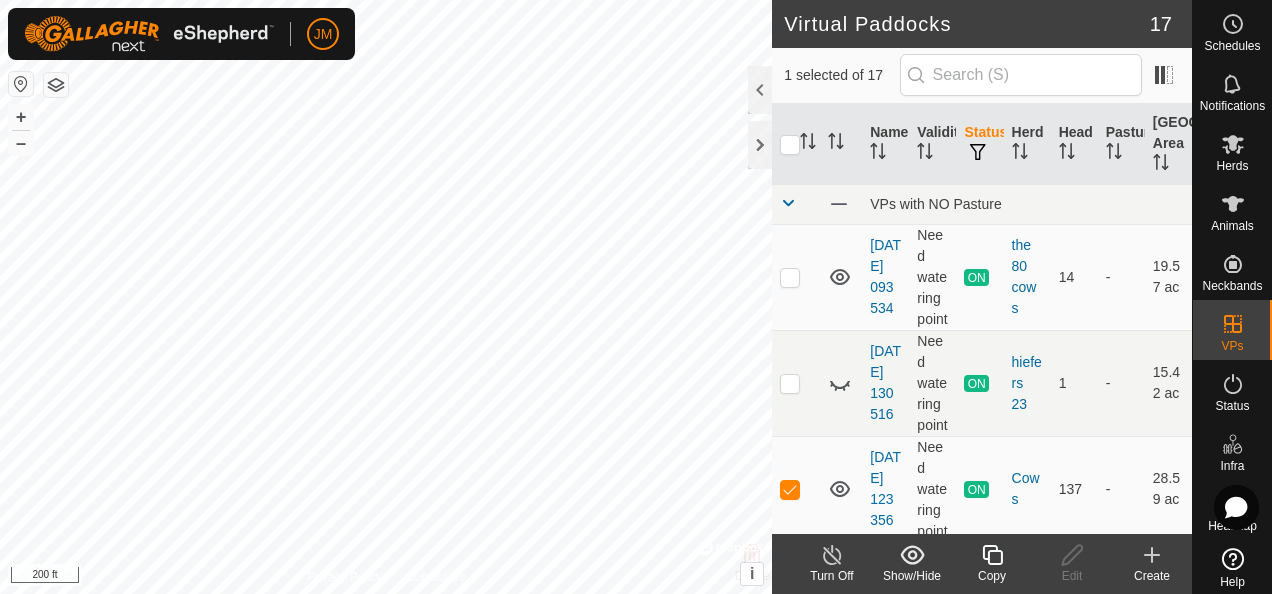 checkbox on "false" 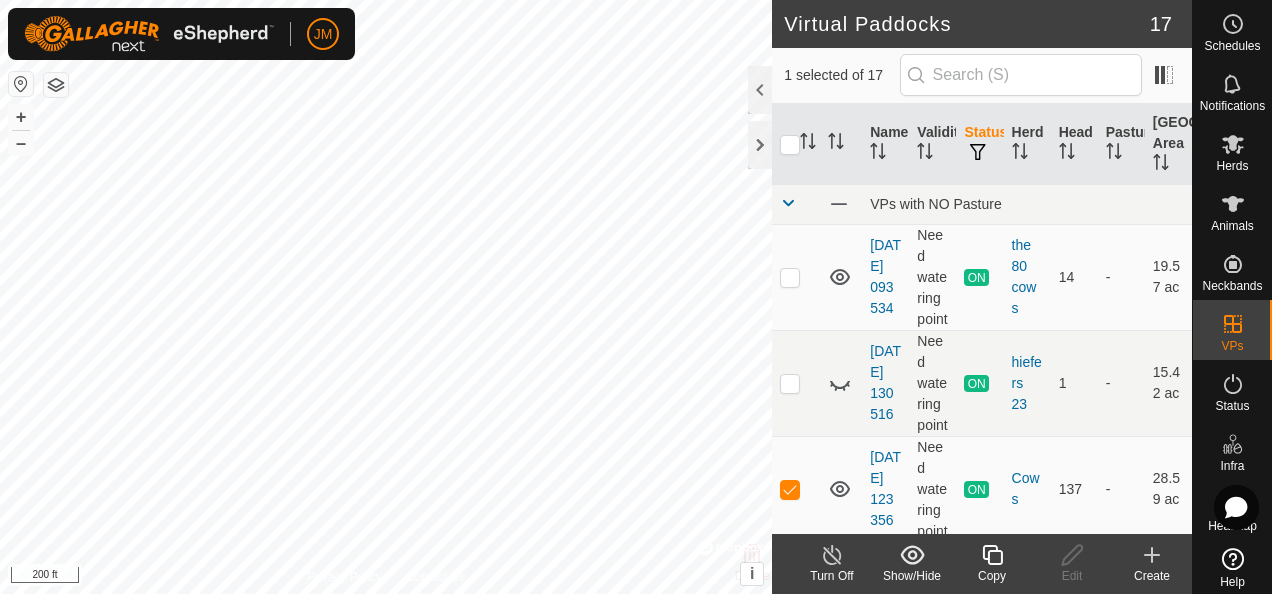 checkbox on "true" 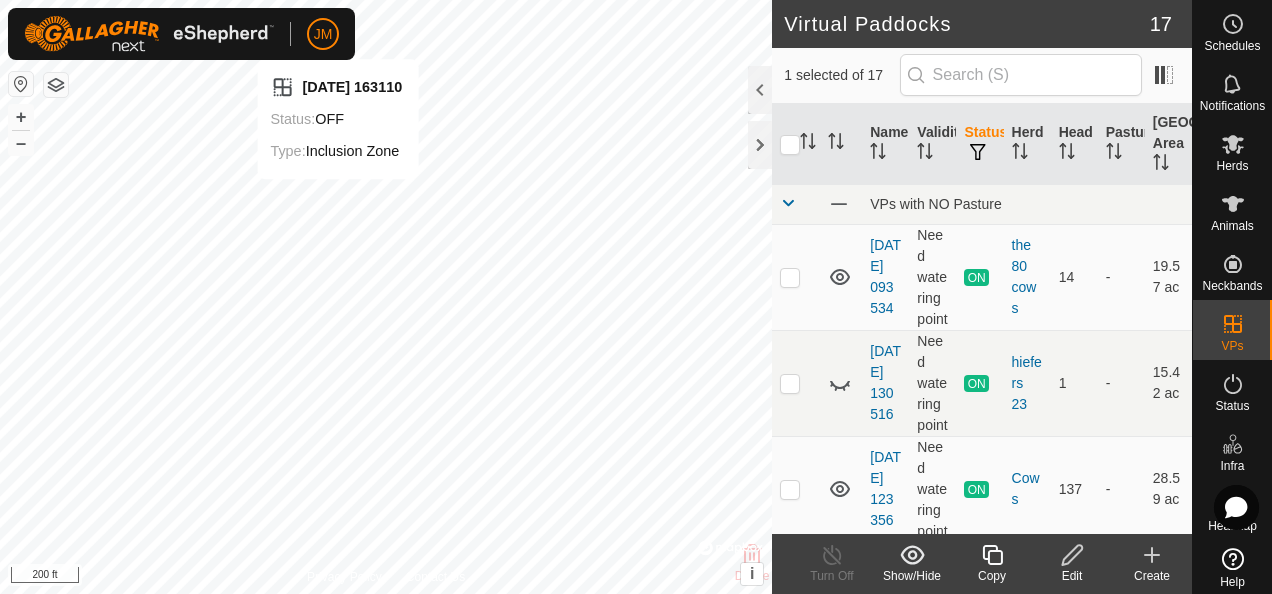 checkbox on "true" 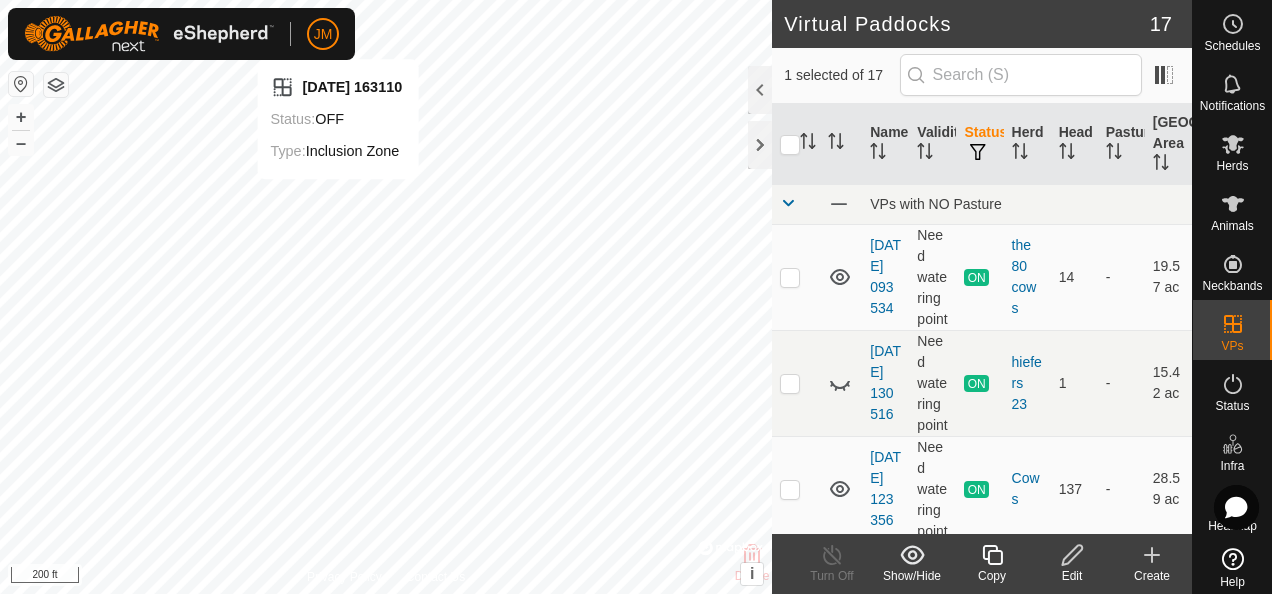 checkbox on "false" 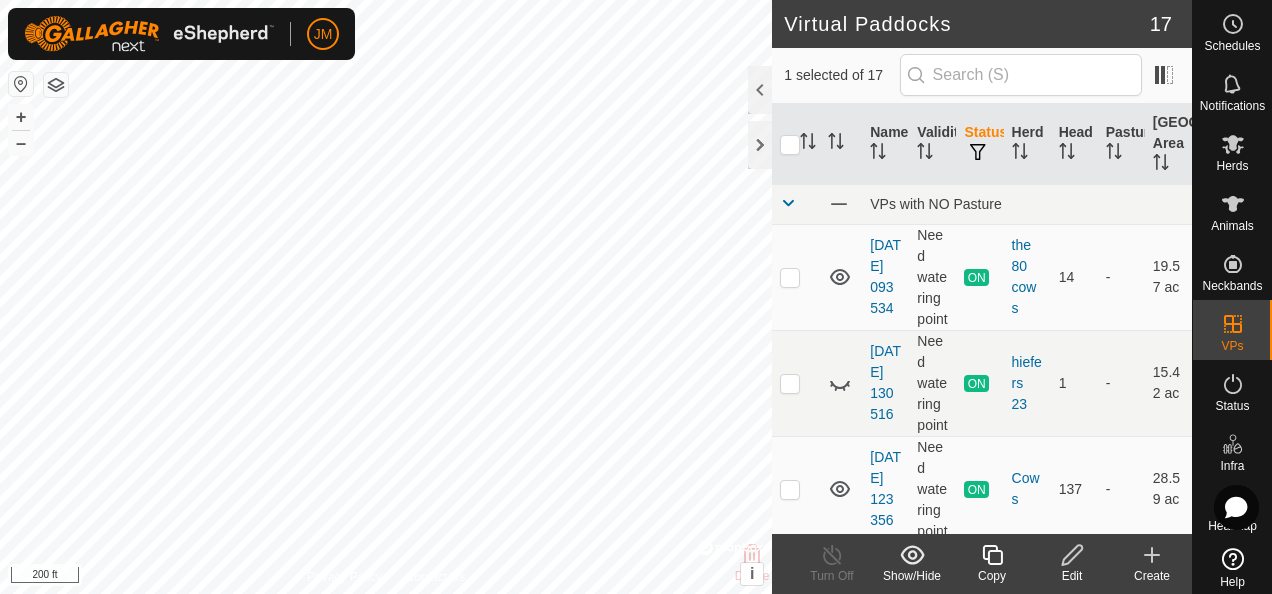 checkbox on "true" 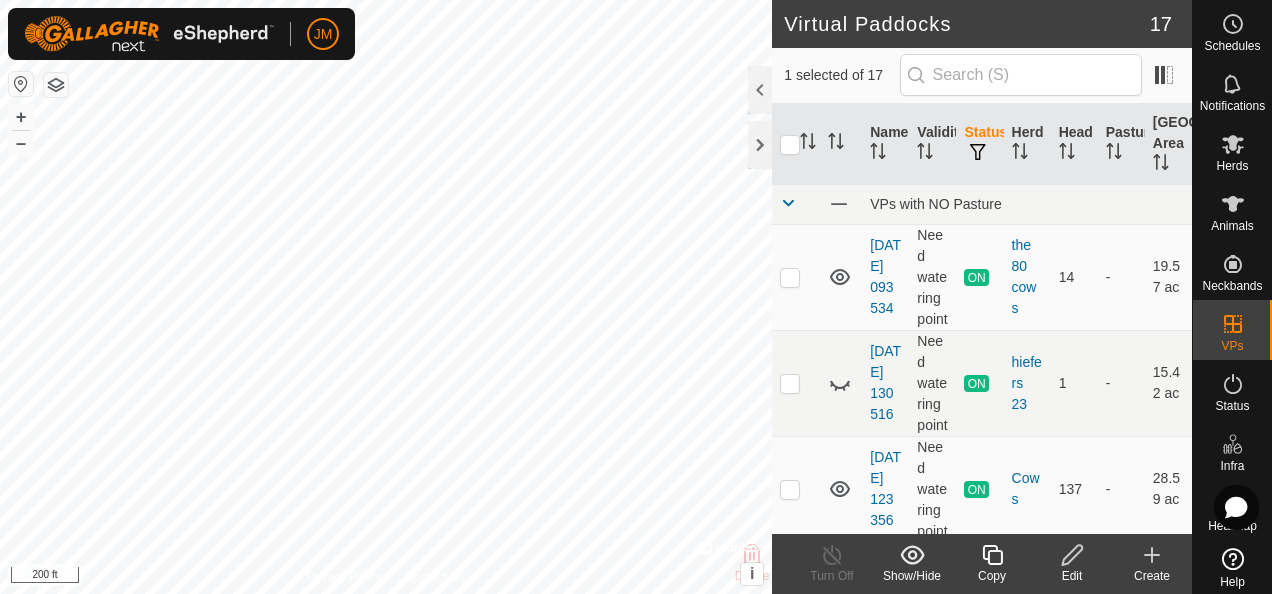 checkbox on "false" 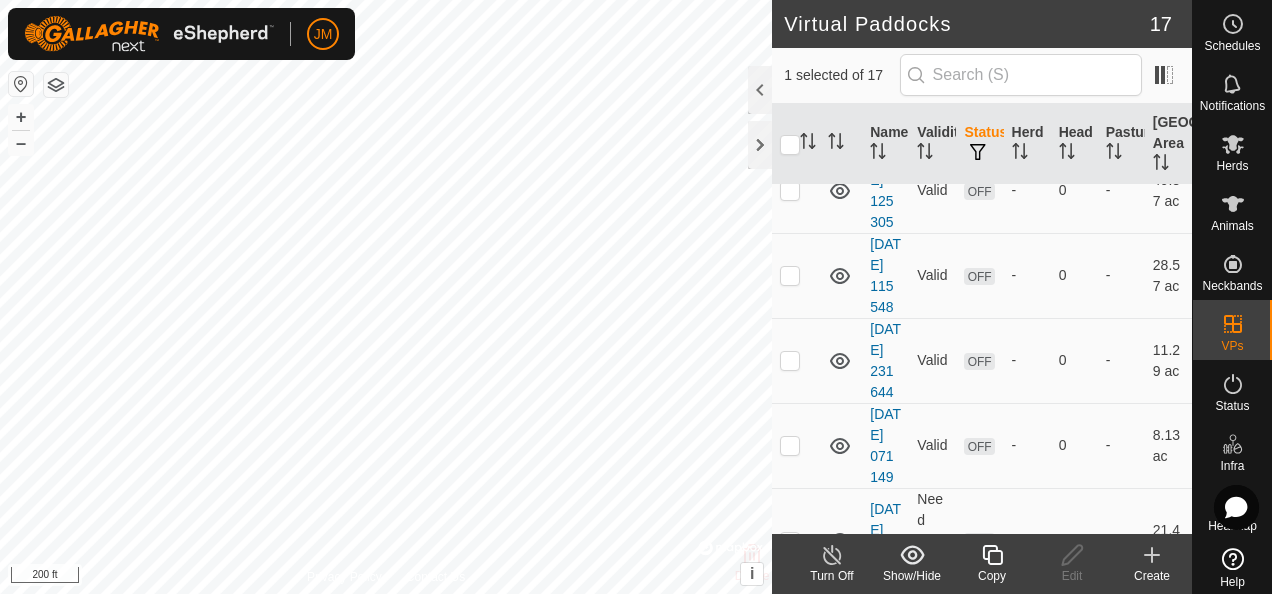 scroll, scrollTop: 300, scrollLeft: 0, axis: vertical 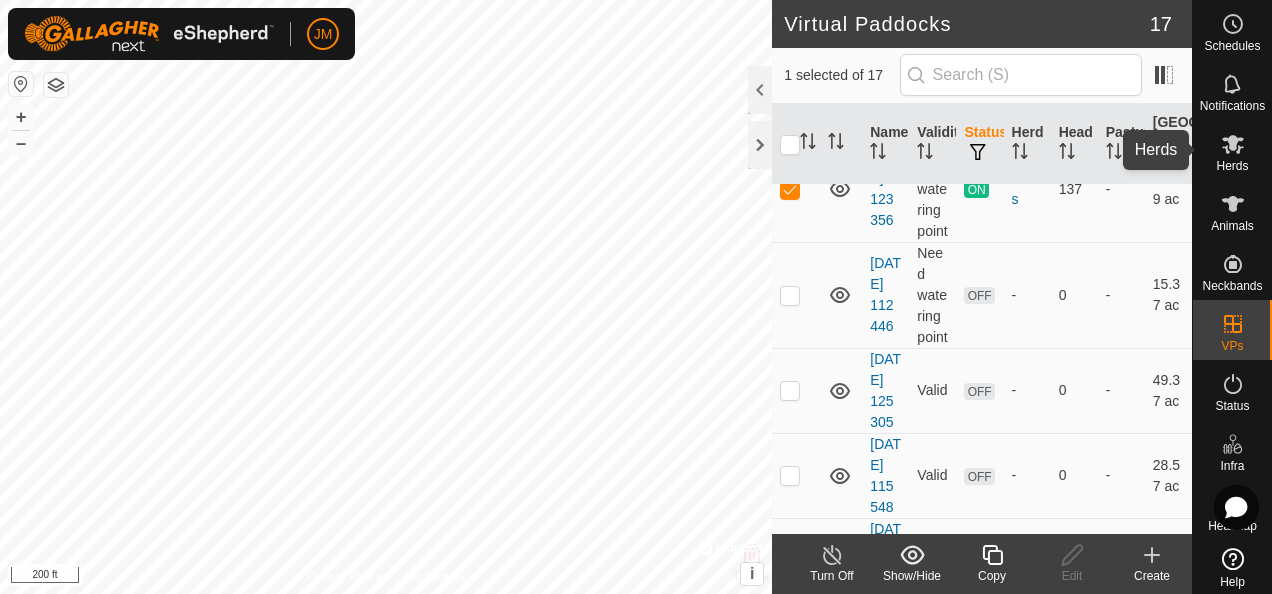 click on "Herds" at bounding box center (1232, 166) 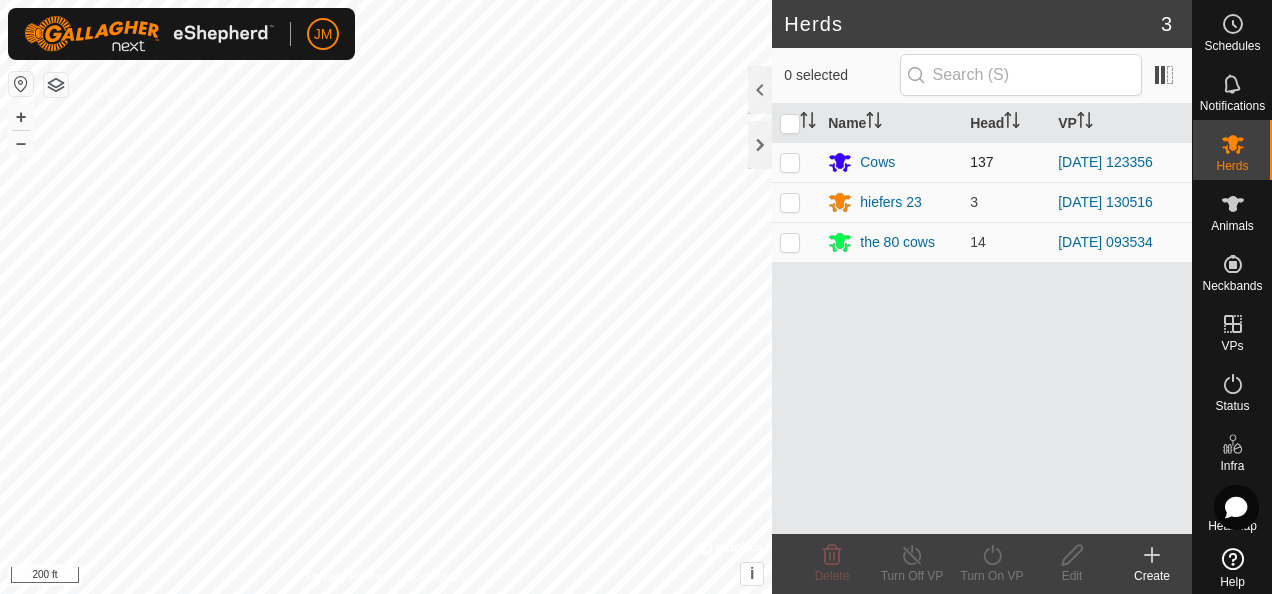 click at bounding box center [790, 162] 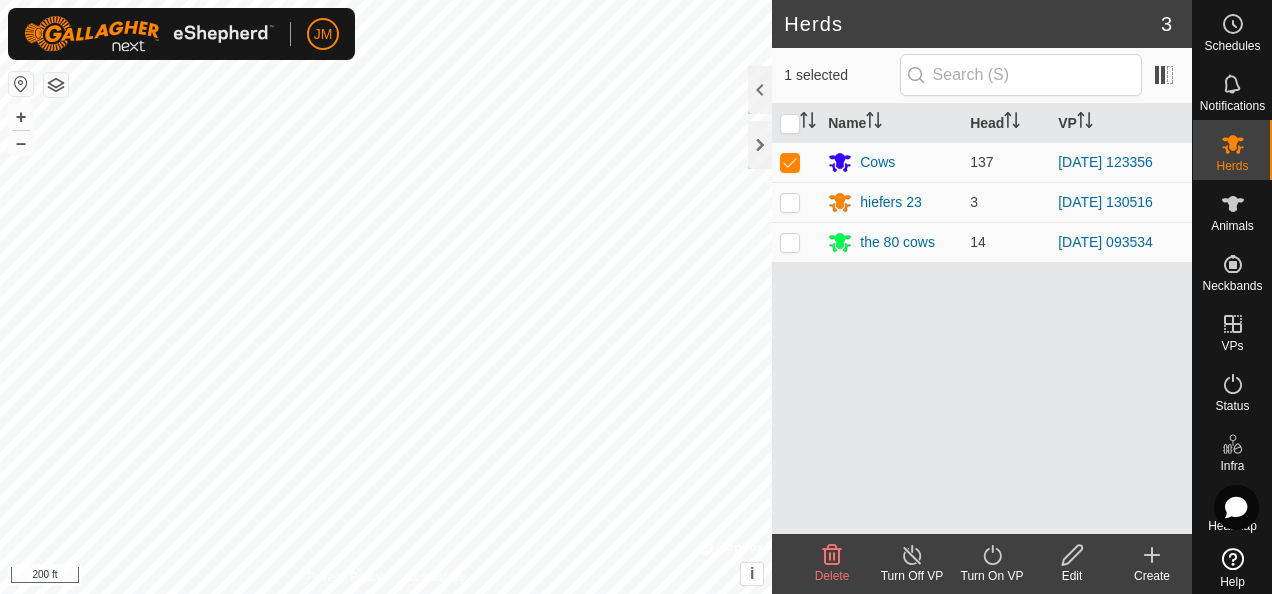 click 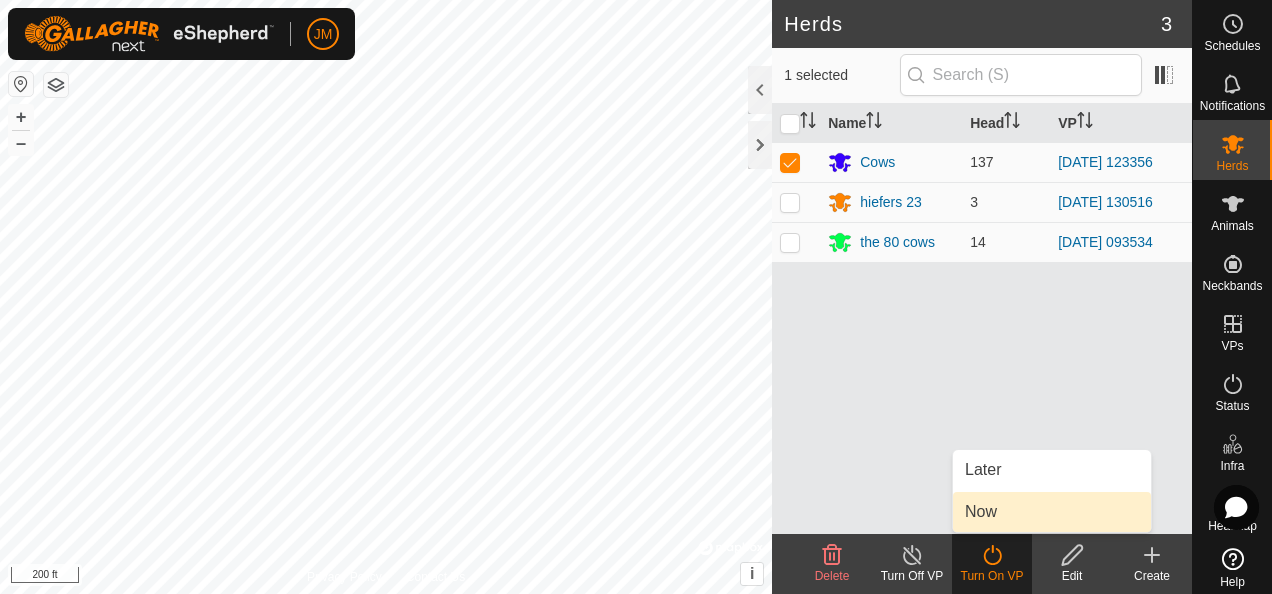 click on "Now" at bounding box center [1052, 512] 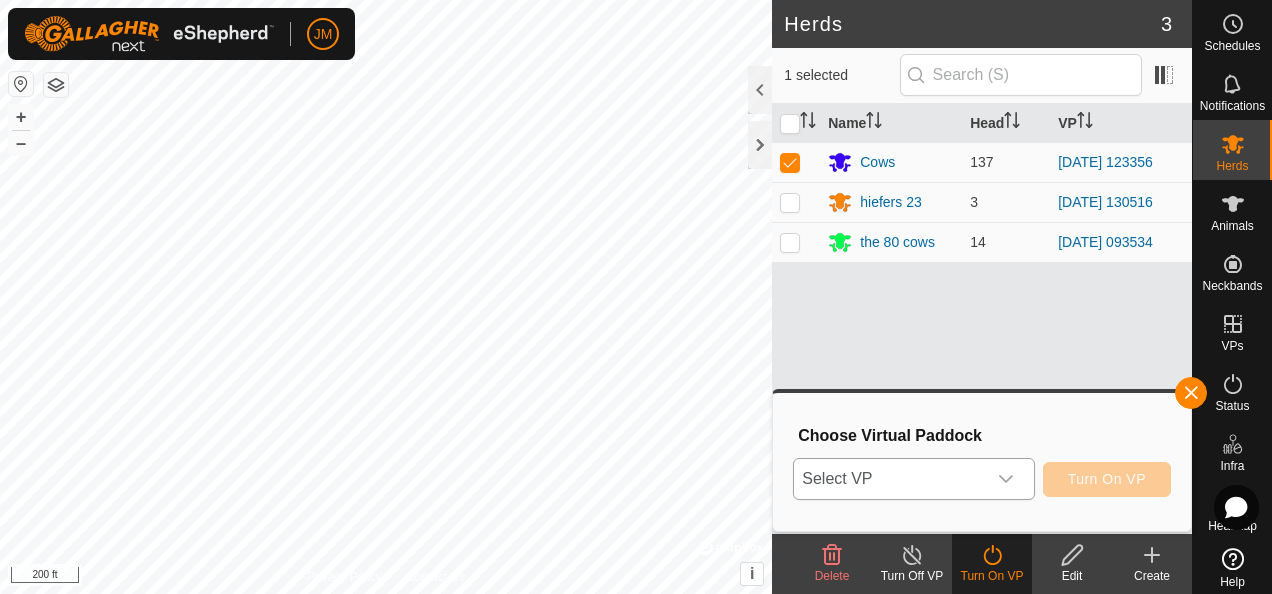 click 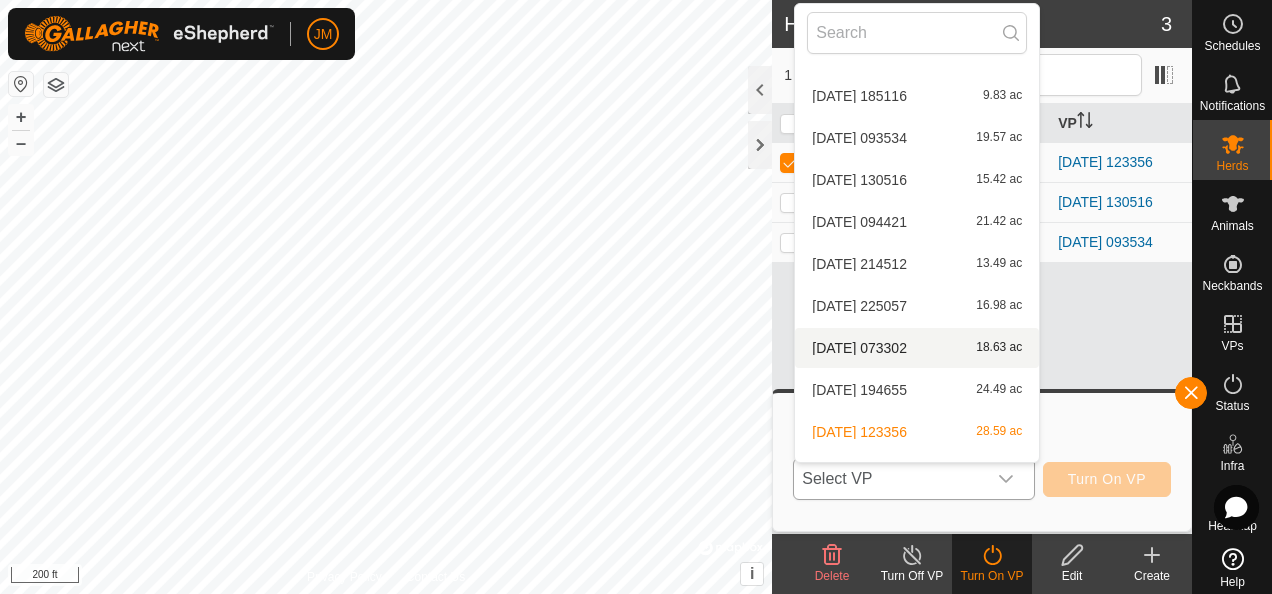 scroll, scrollTop: 358, scrollLeft: 0, axis: vertical 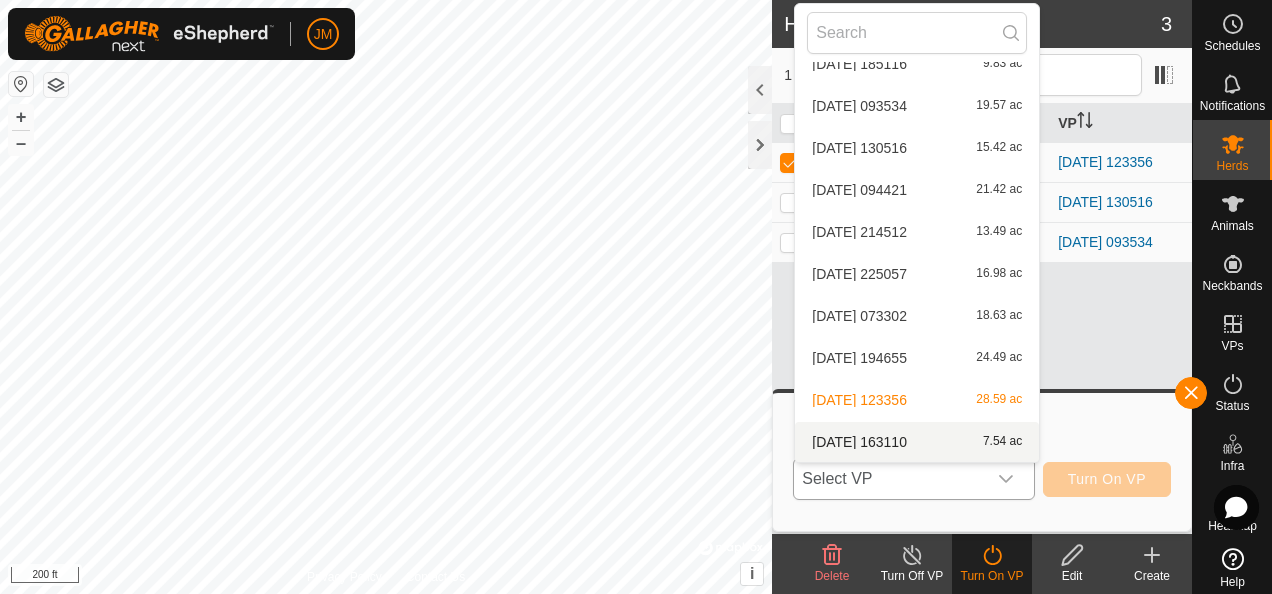 click on "[DATE] 163110  7.54 ac" at bounding box center (917, 442) 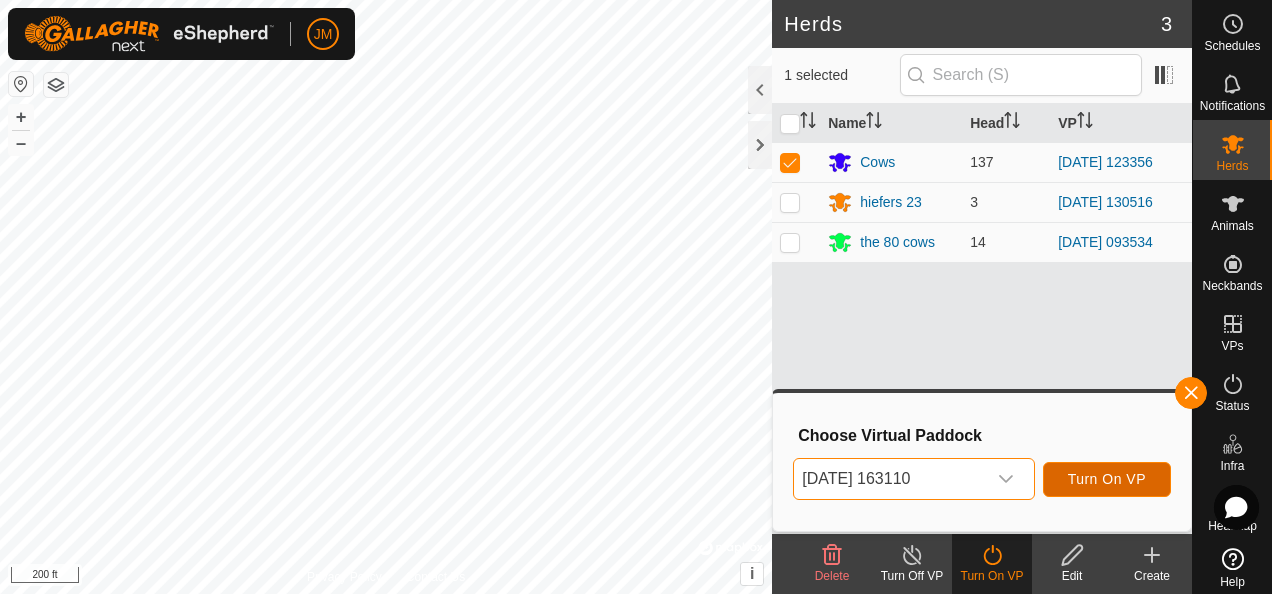 click on "Turn On VP" at bounding box center [1107, 479] 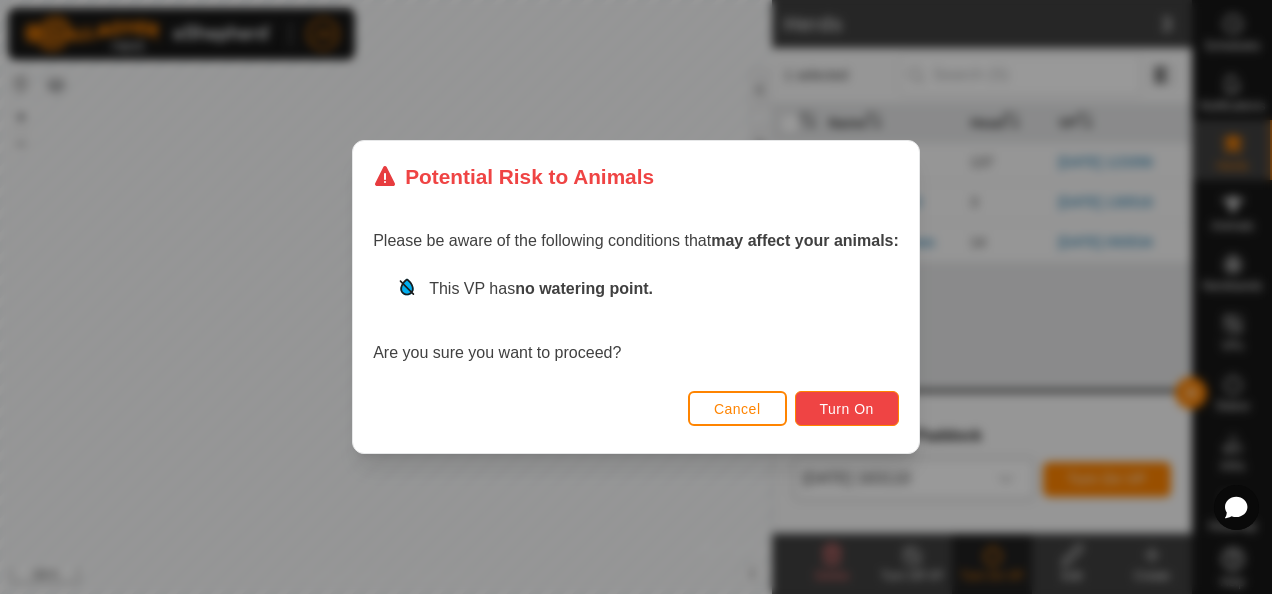 click on "Turn On" at bounding box center [847, 409] 